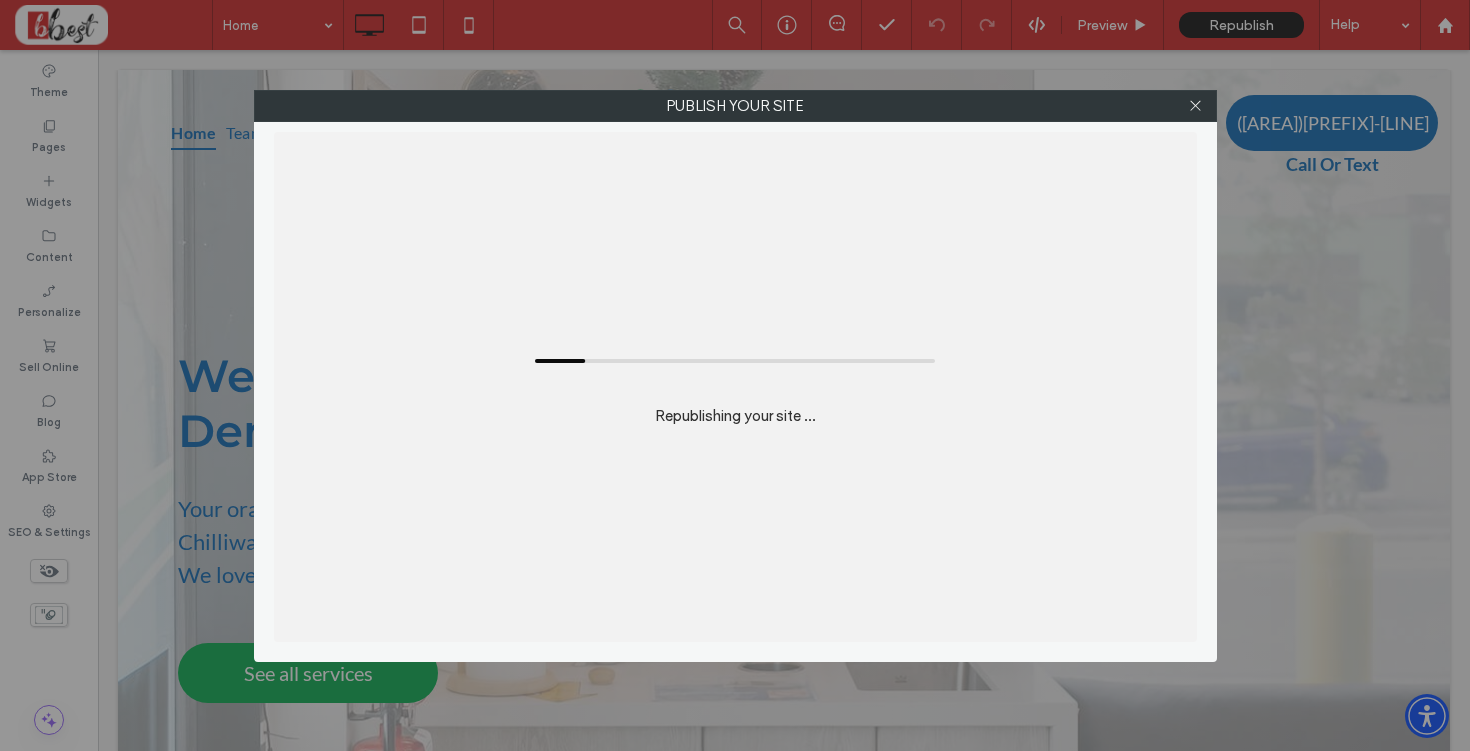 scroll, scrollTop: 0, scrollLeft: 0, axis: both 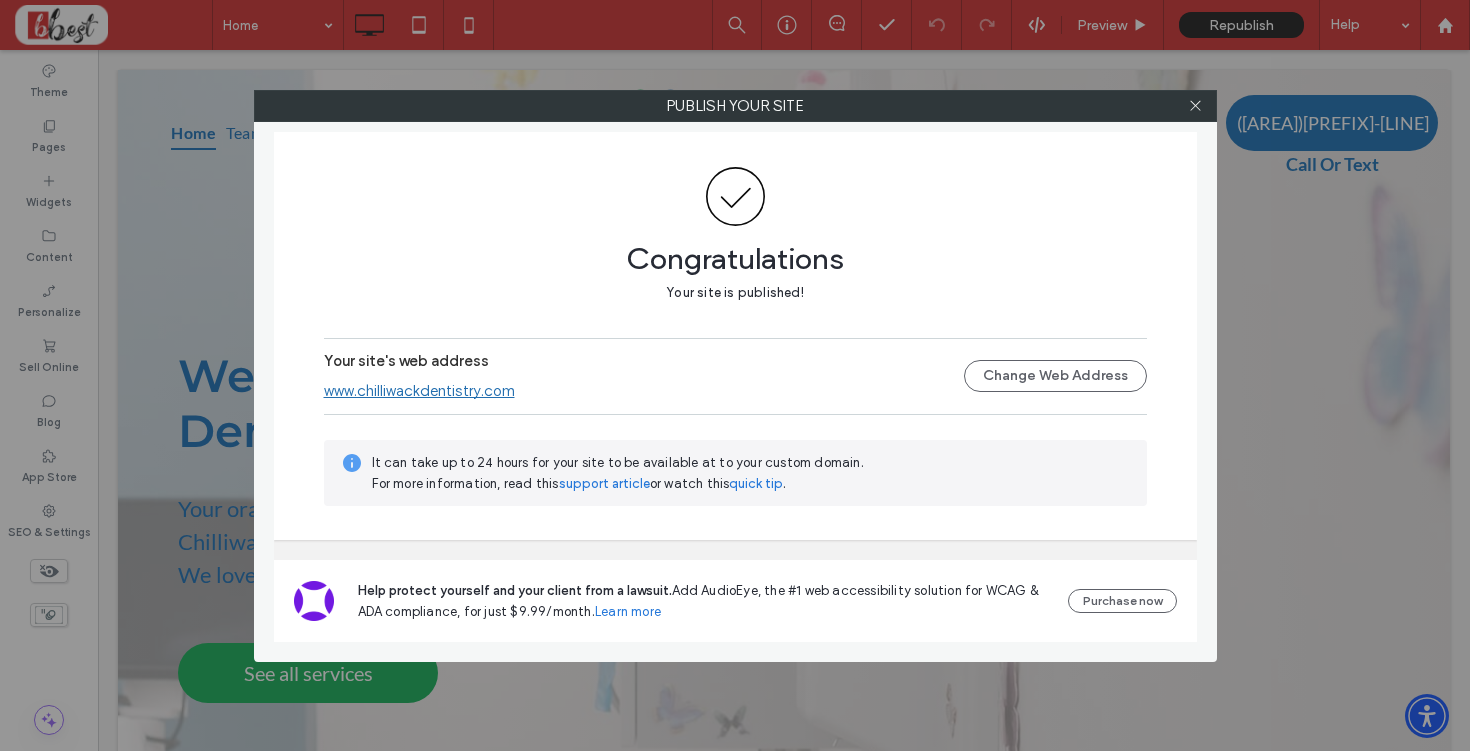 click on "Publish your site Congratulations Your site is published! Your site's web address www.chilliwackdentistry.com Change Web Address It can take up to 24 hours for your site to be available at to your custom domain.
For more information, read this  support article  or watch this  quick tip . Help protect yourself and your client from a lawsuit.  Add AudioEye, the #1 web accessibility solution for WCAG & ADA compliance, for just $9.99/month.  Learn more Purchase now" at bounding box center (735, 375) 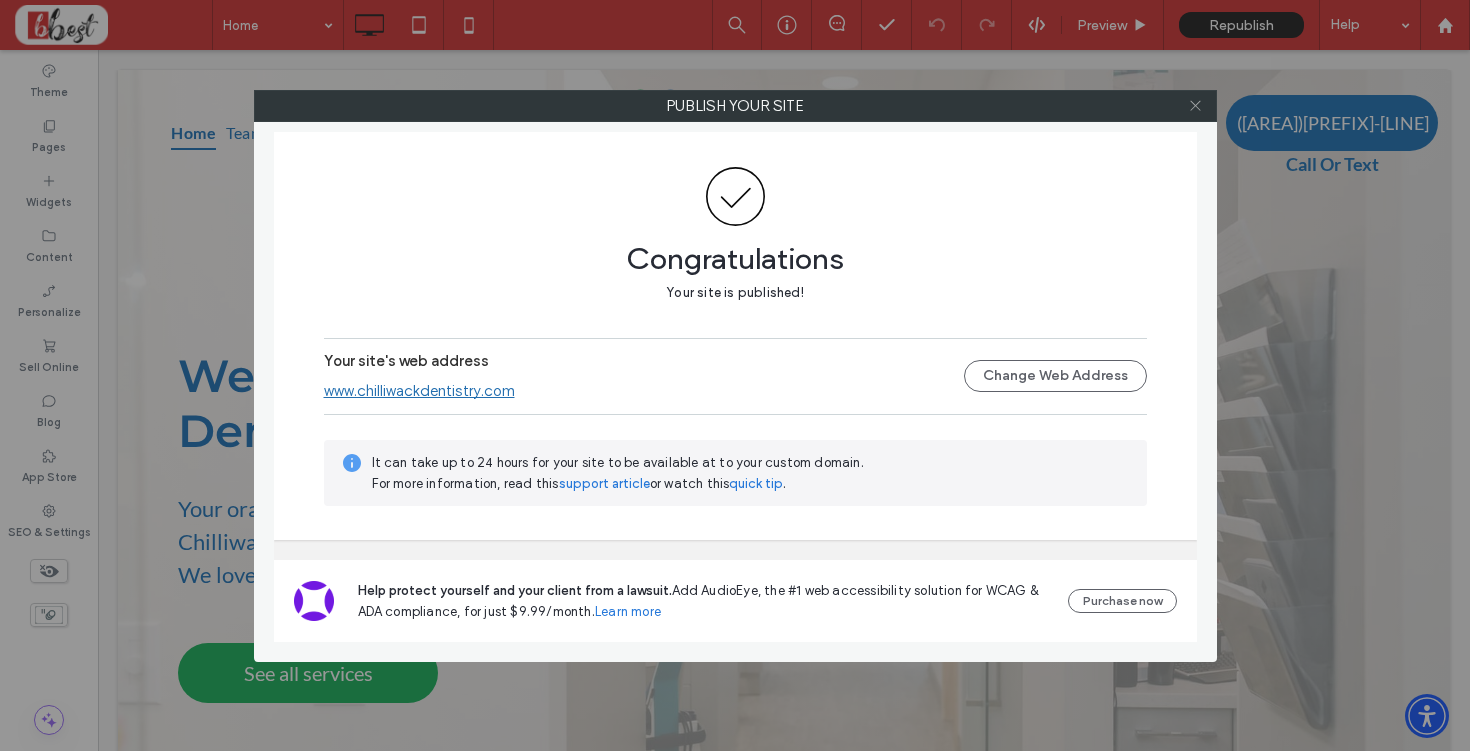 click 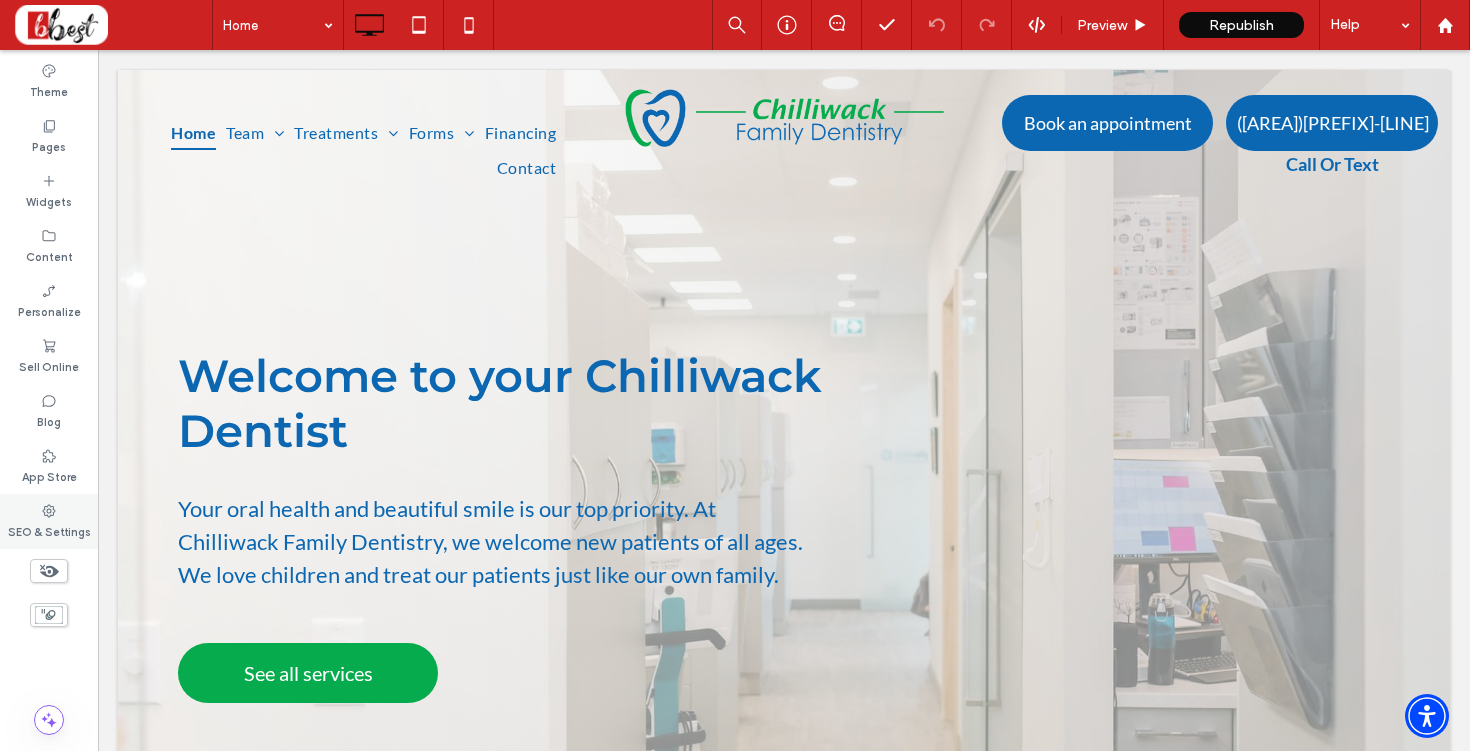 click on "SEO & Settings" at bounding box center [49, 521] 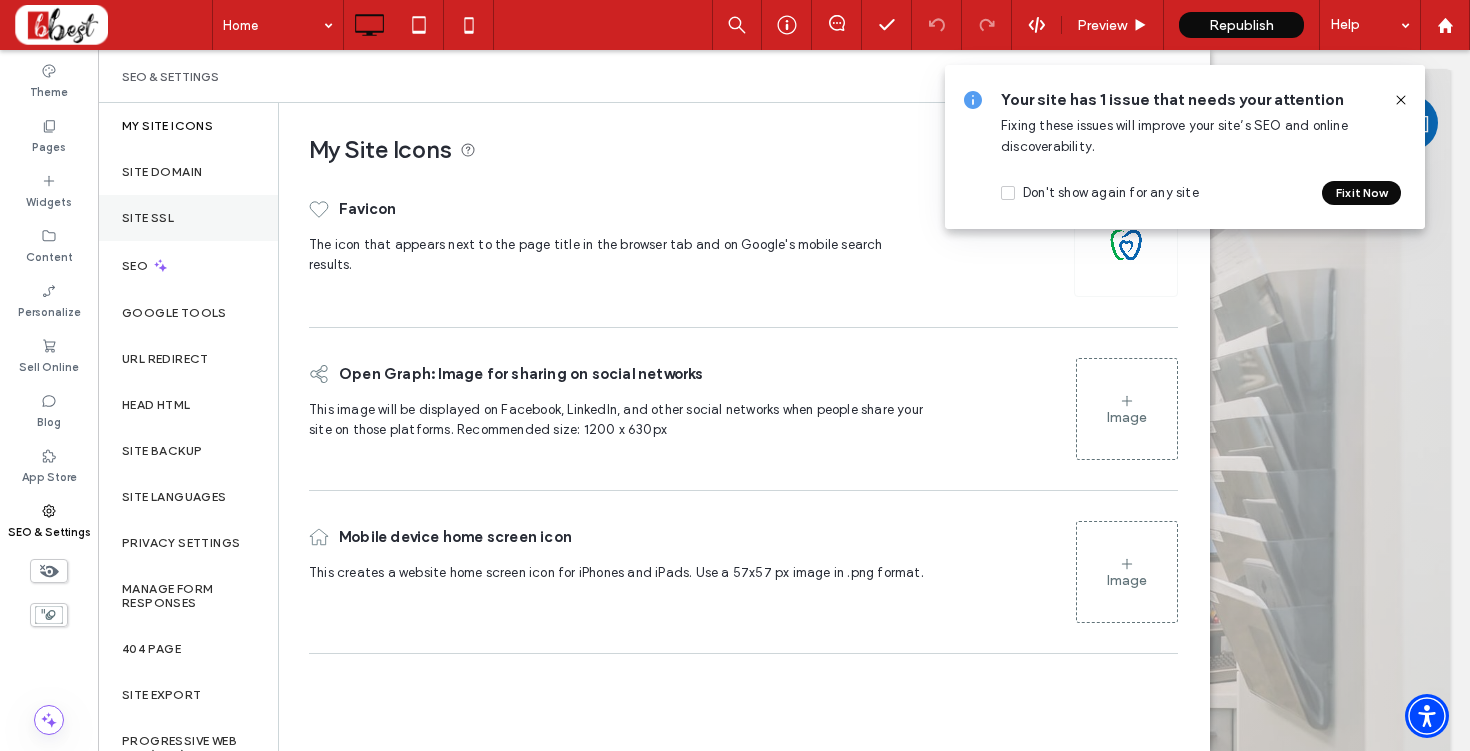 click on "Site SSL" at bounding box center (188, 218) 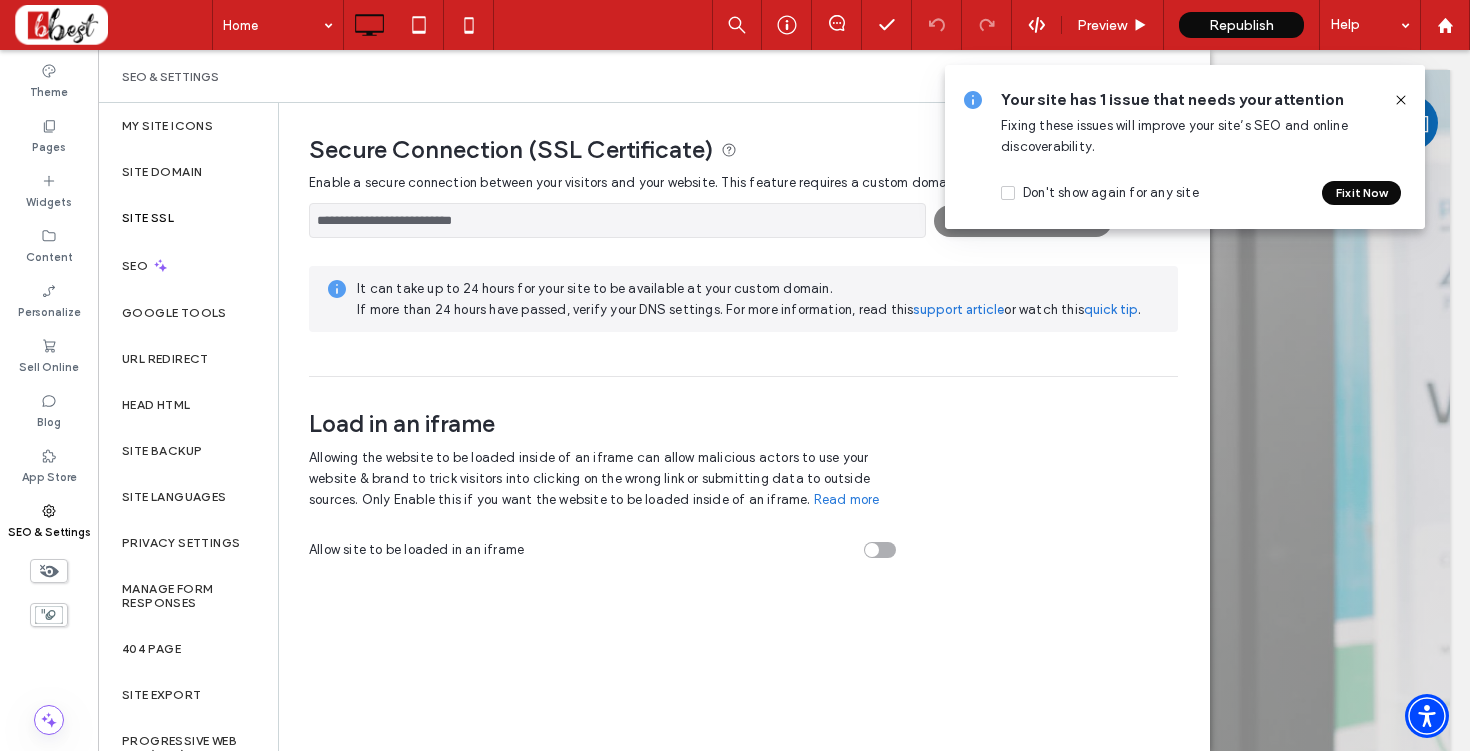 click 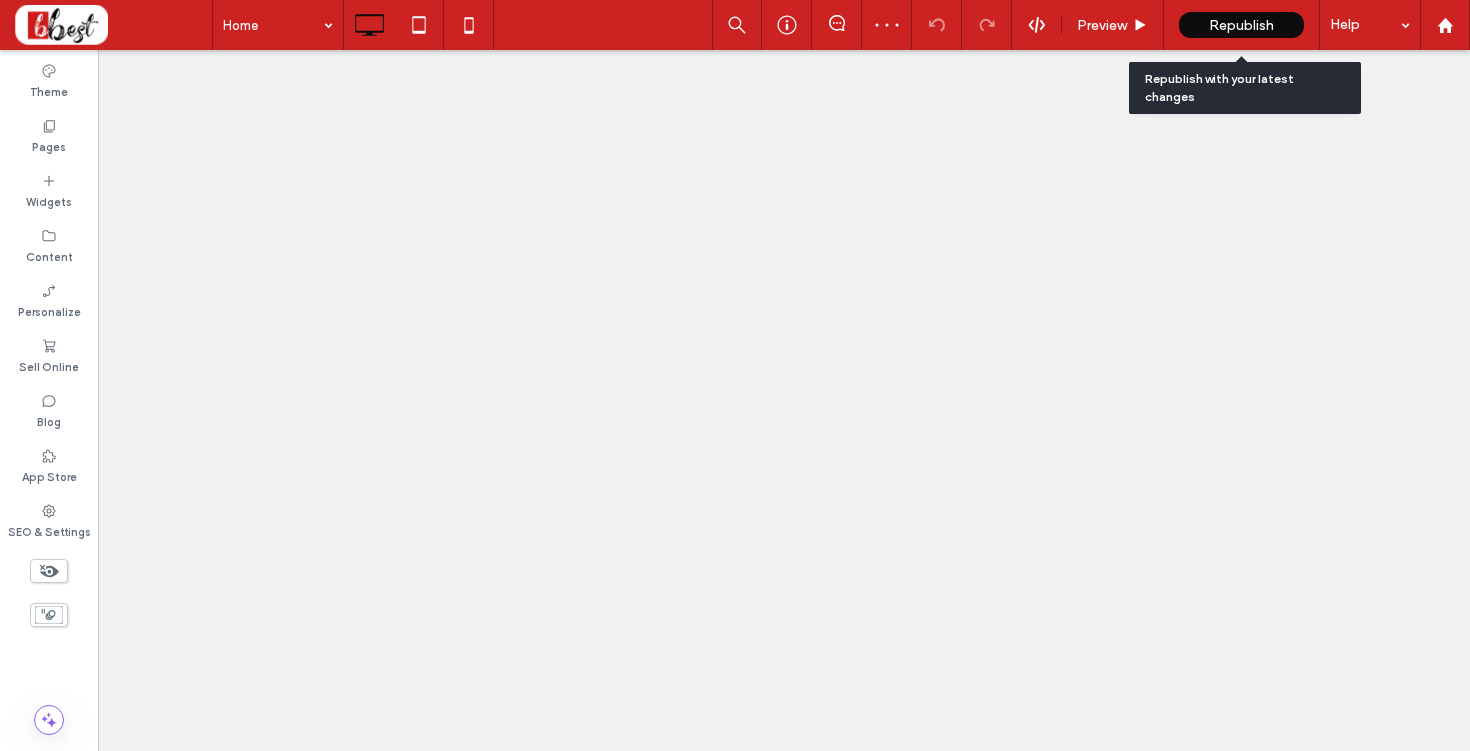 click on "Republish" at bounding box center (1241, 25) 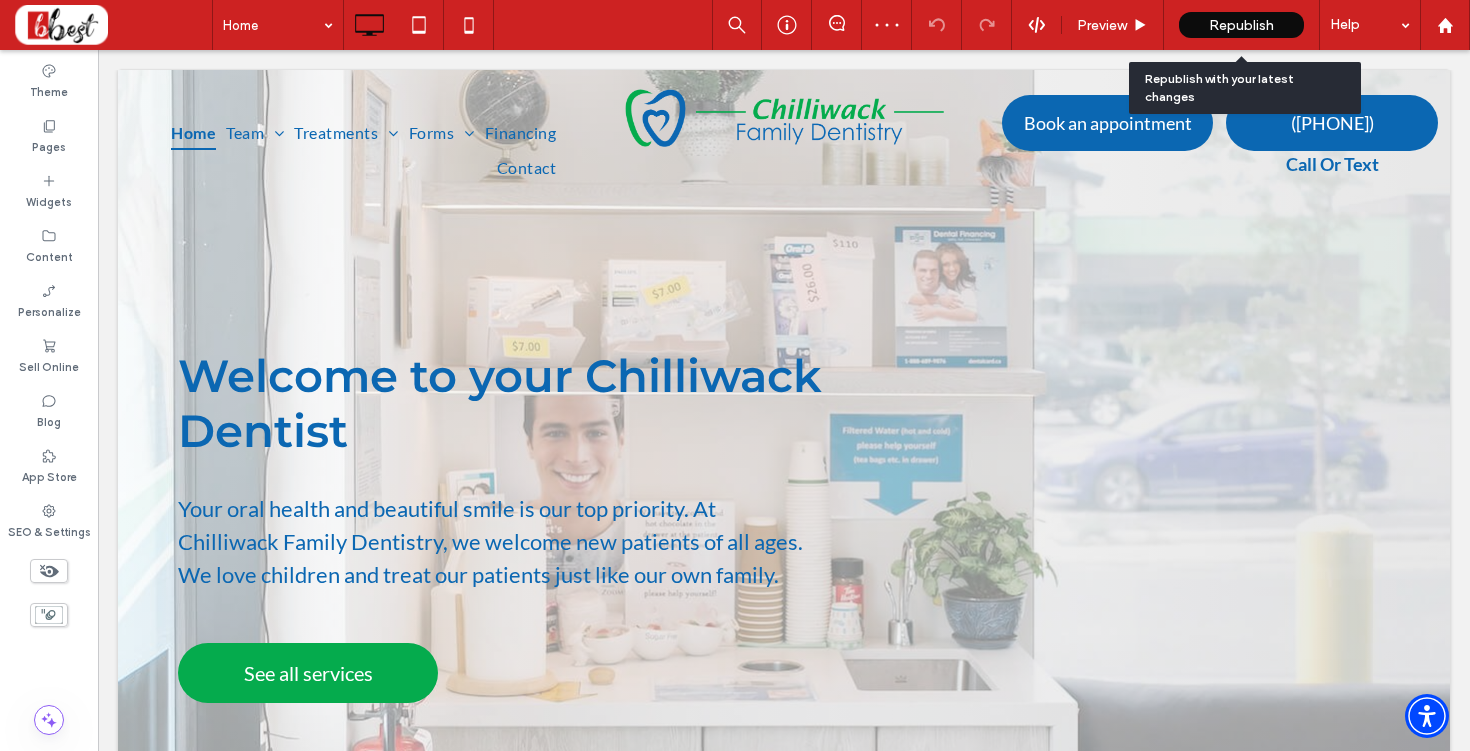 scroll, scrollTop: 0, scrollLeft: 0, axis: both 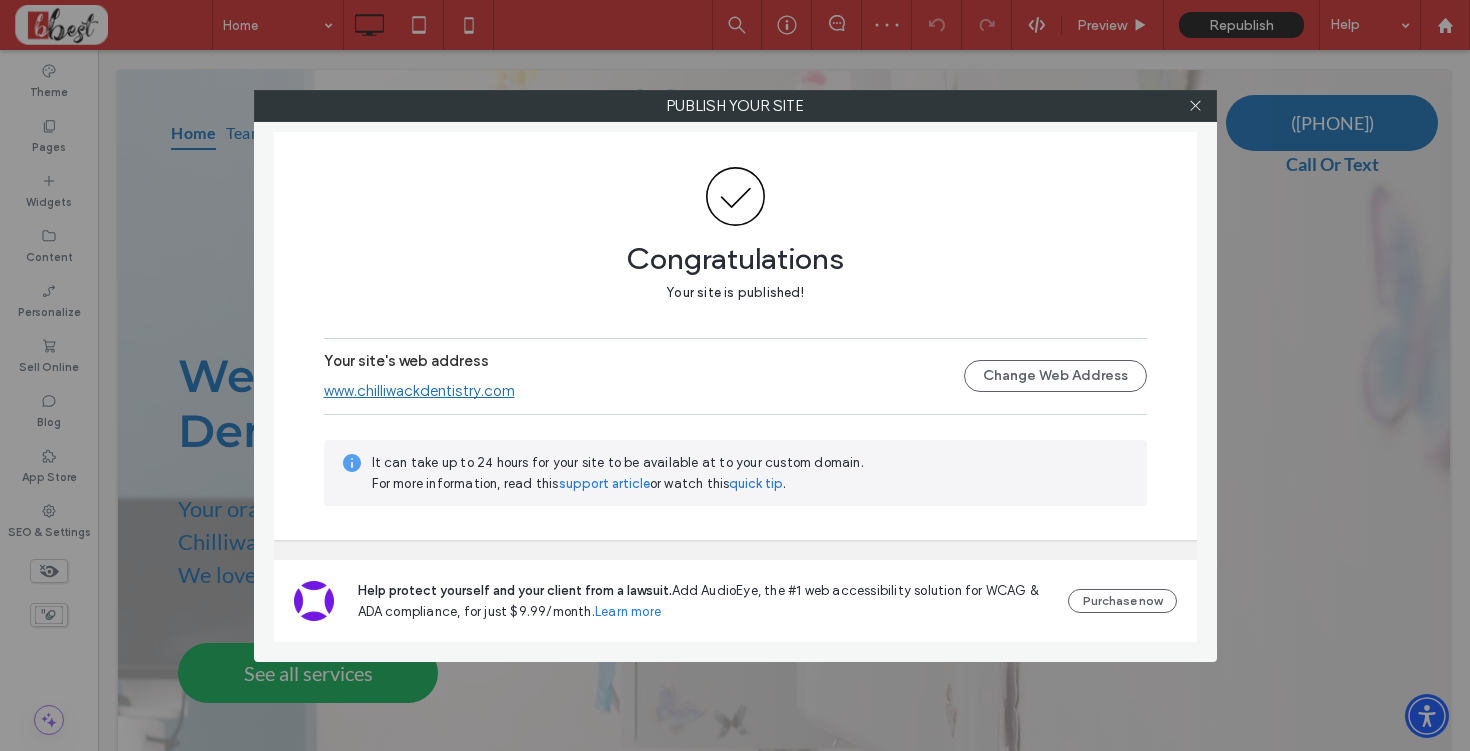 click on "www.chilliwackdentistry.com" at bounding box center (419, 391) 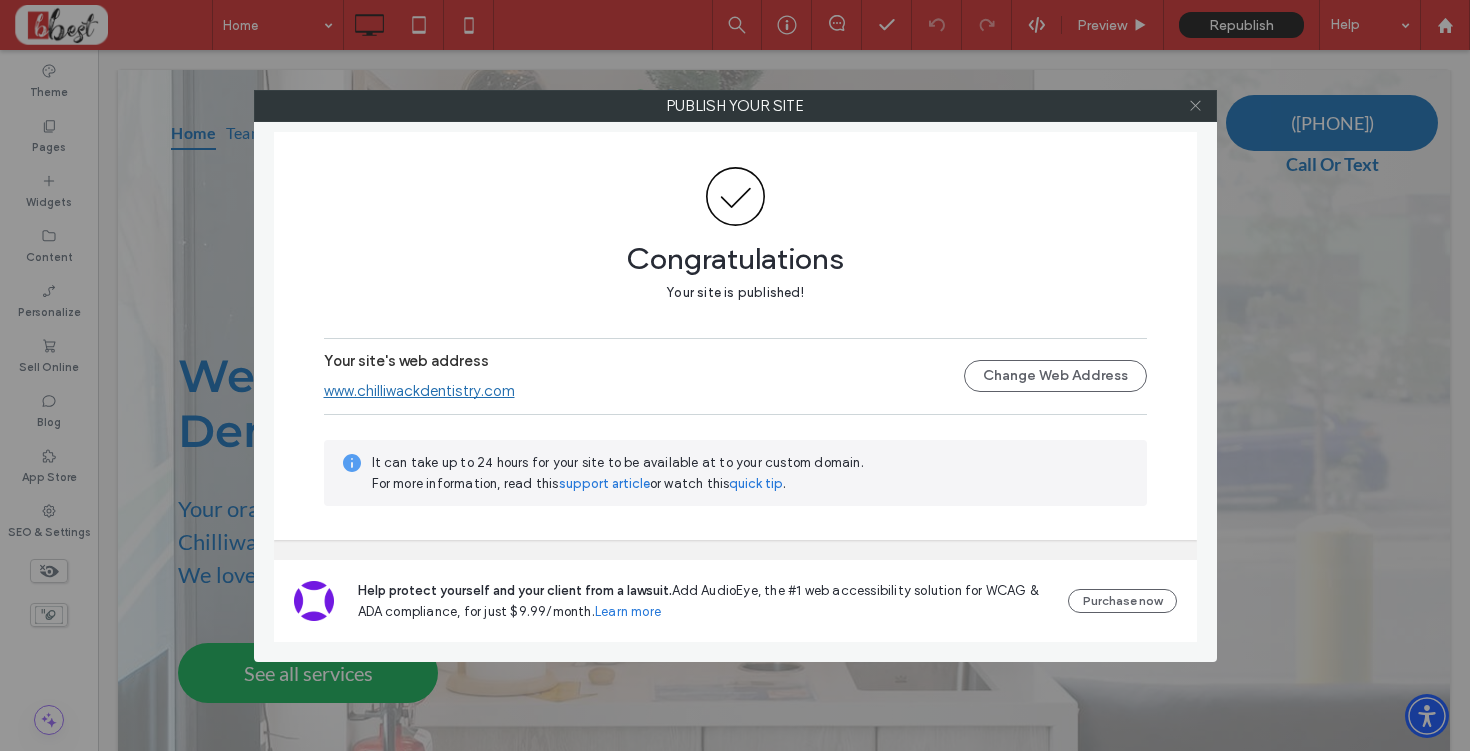 click 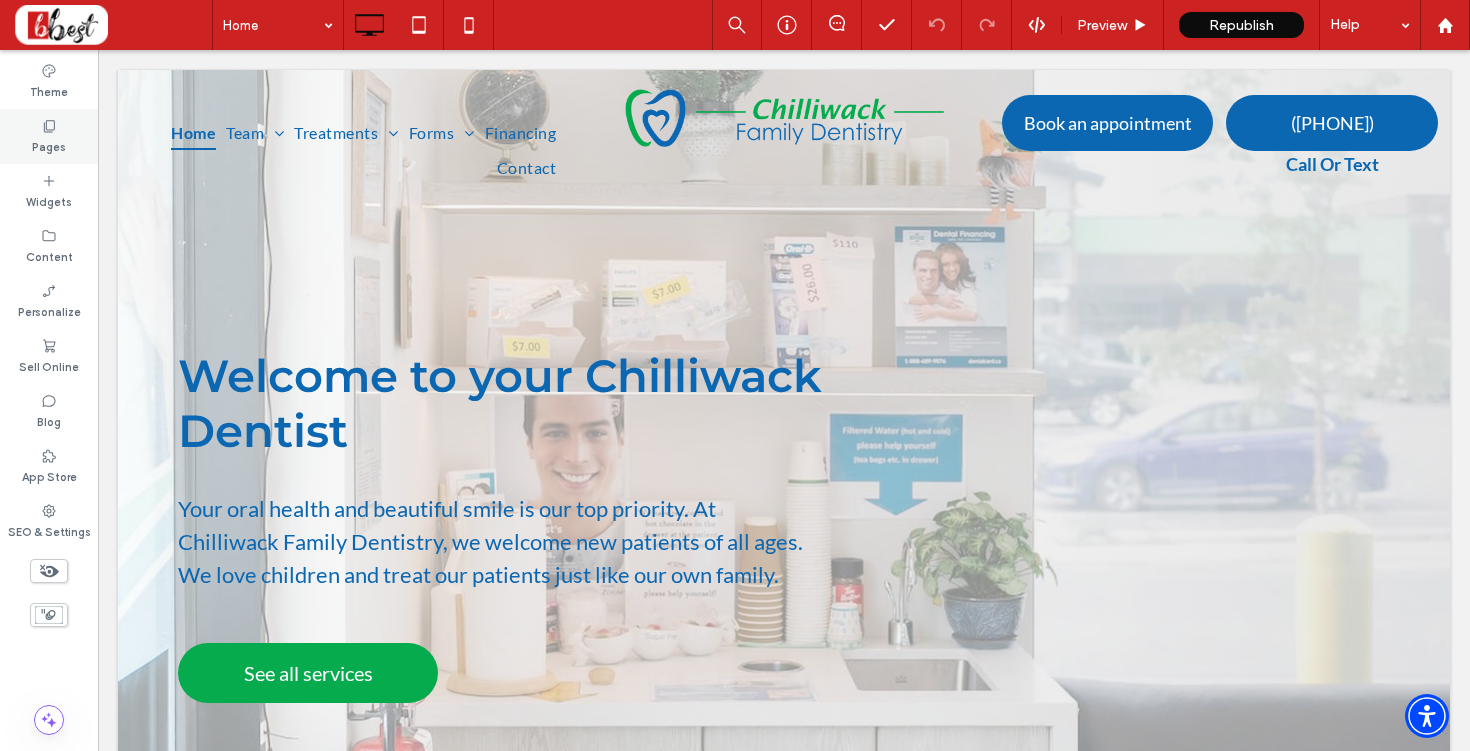 click on "Pages" at bounding box center [49, 145] 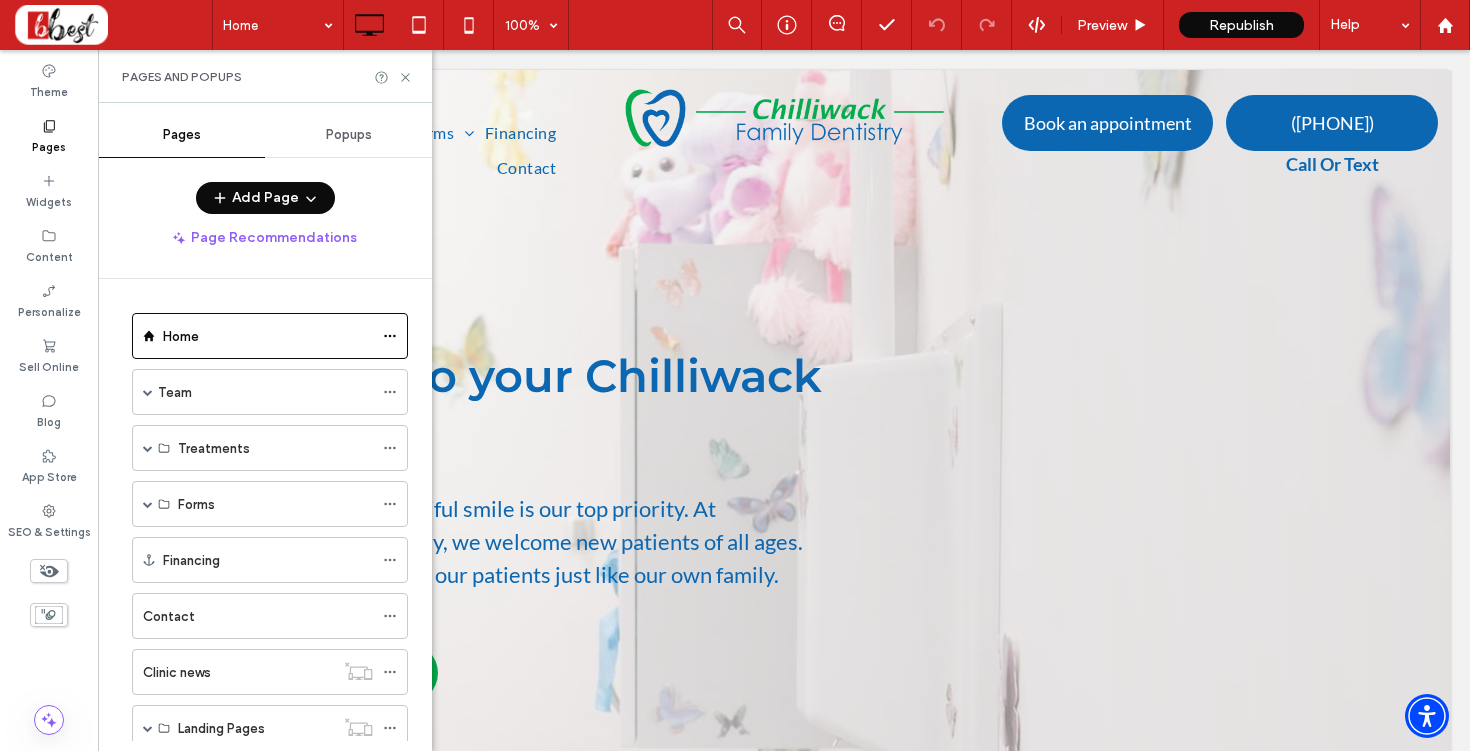 click on "Pages" at bounding box center (49, 145) 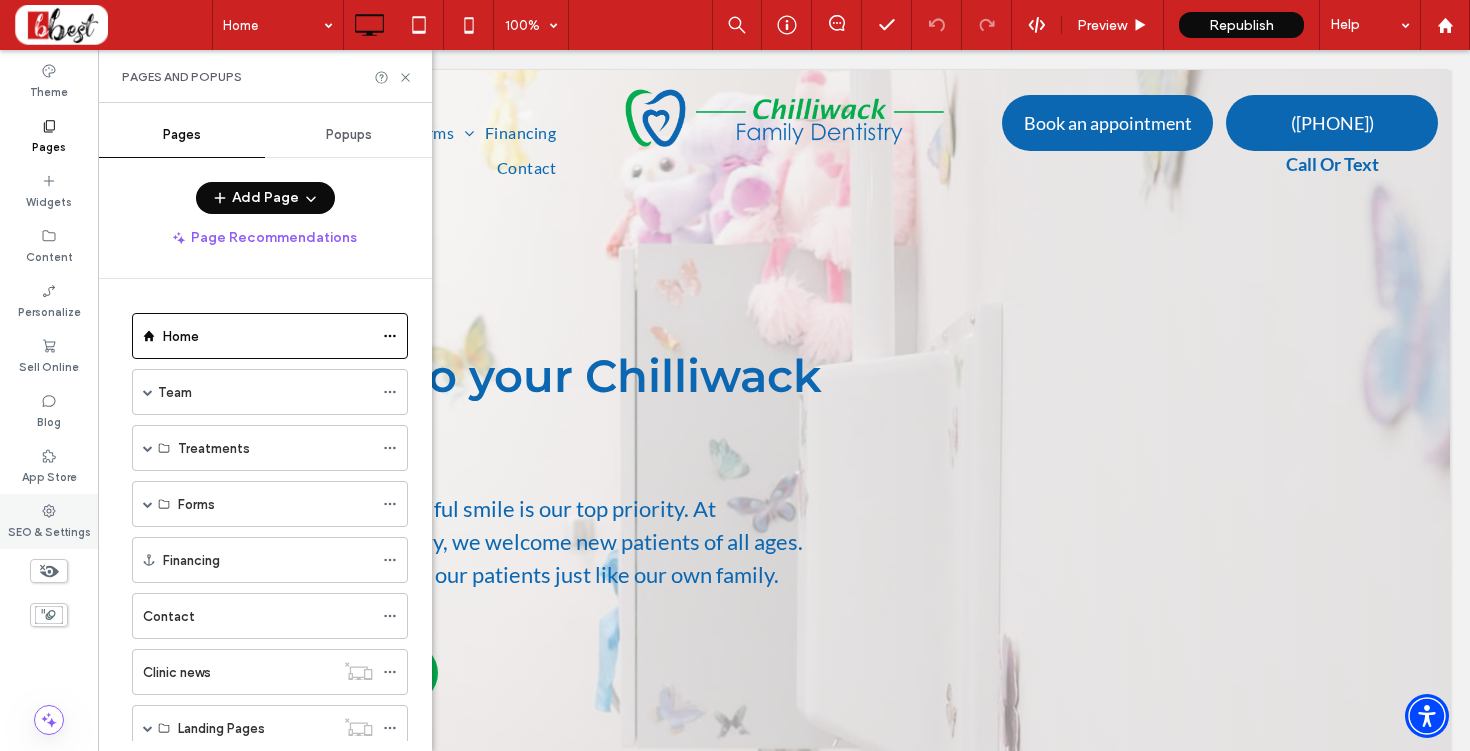 click on "SEO & Settings" at bounding box center (49, 530) 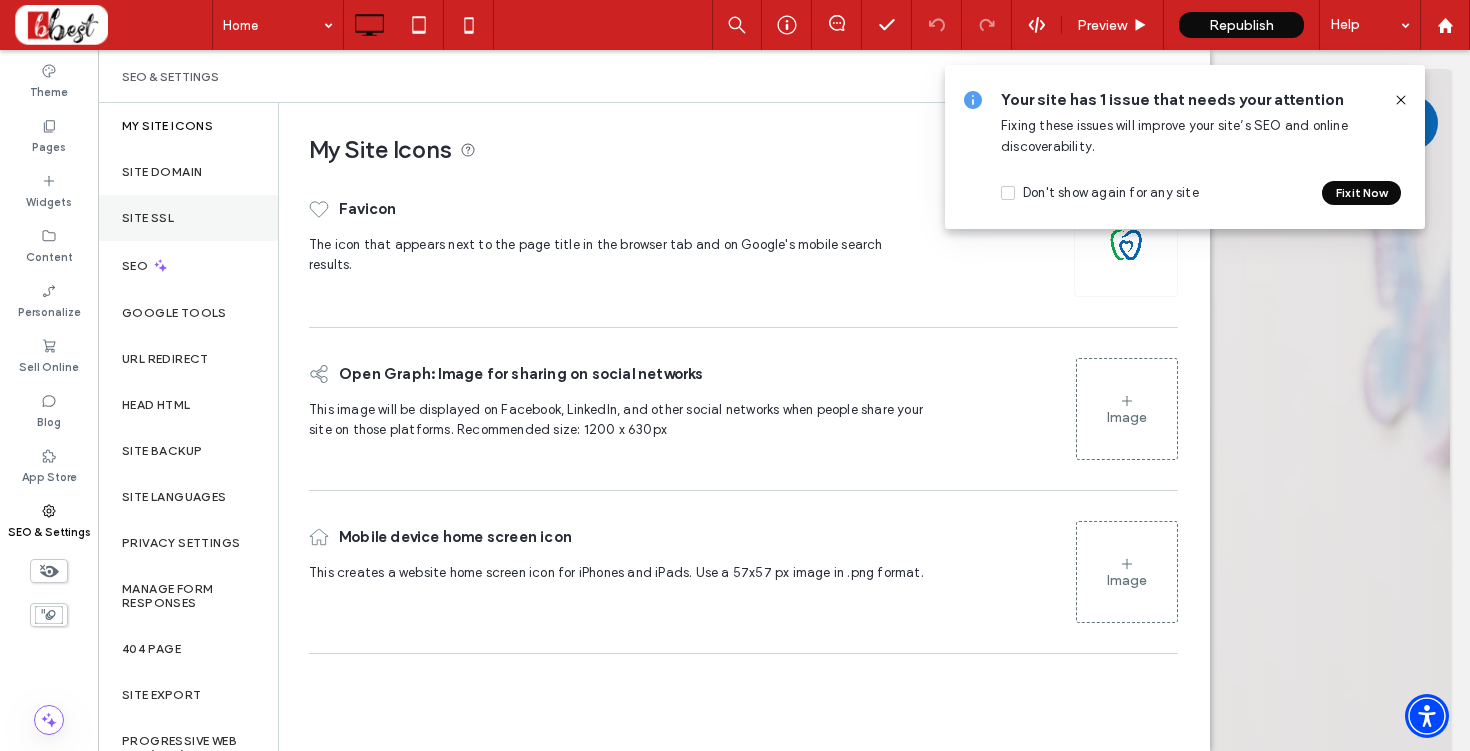 click on "Site SSL" at bounding box center [188, 218] 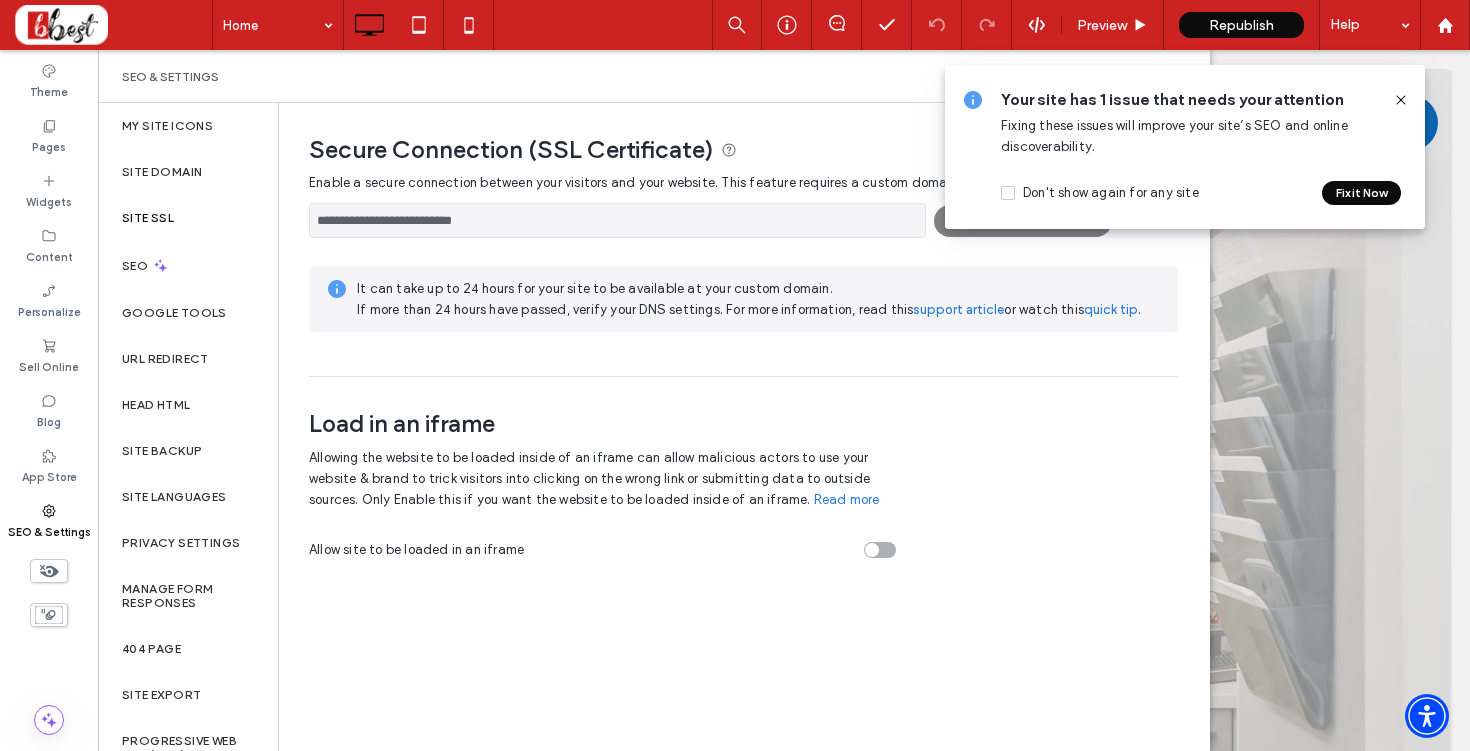 click 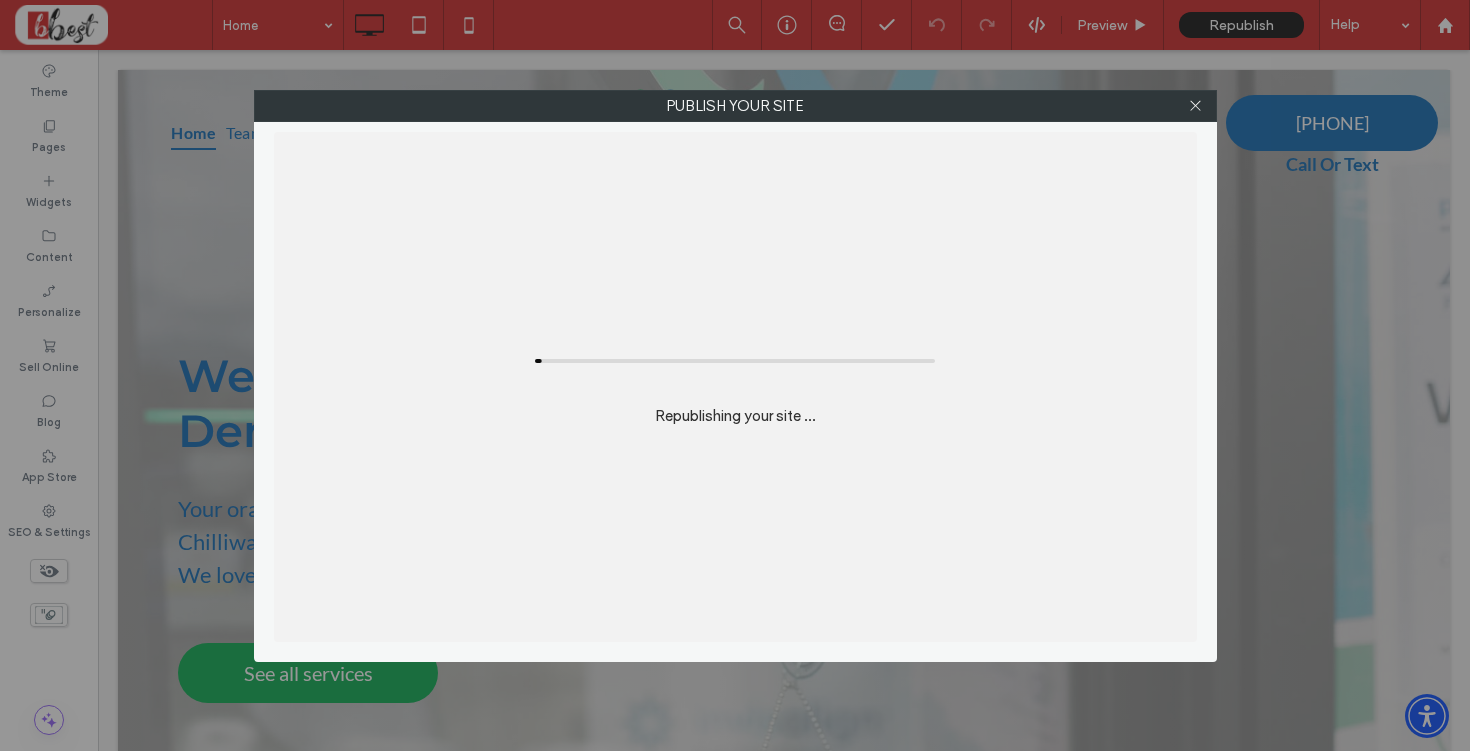 scroll, scrollTop: 0, scrollLeft: 0, axis: both 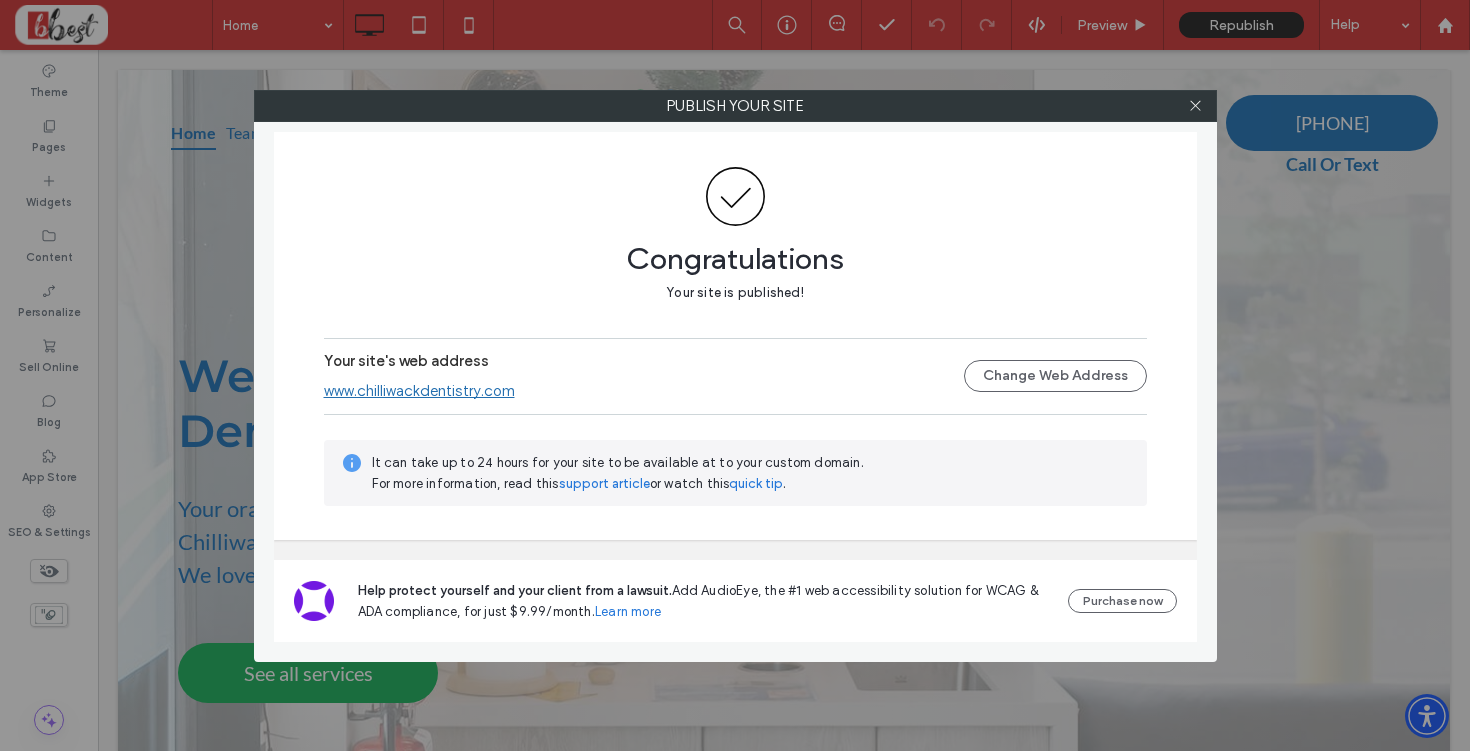 click on "www.chilliwackdentistry.com" at bounding box center [419, 391] 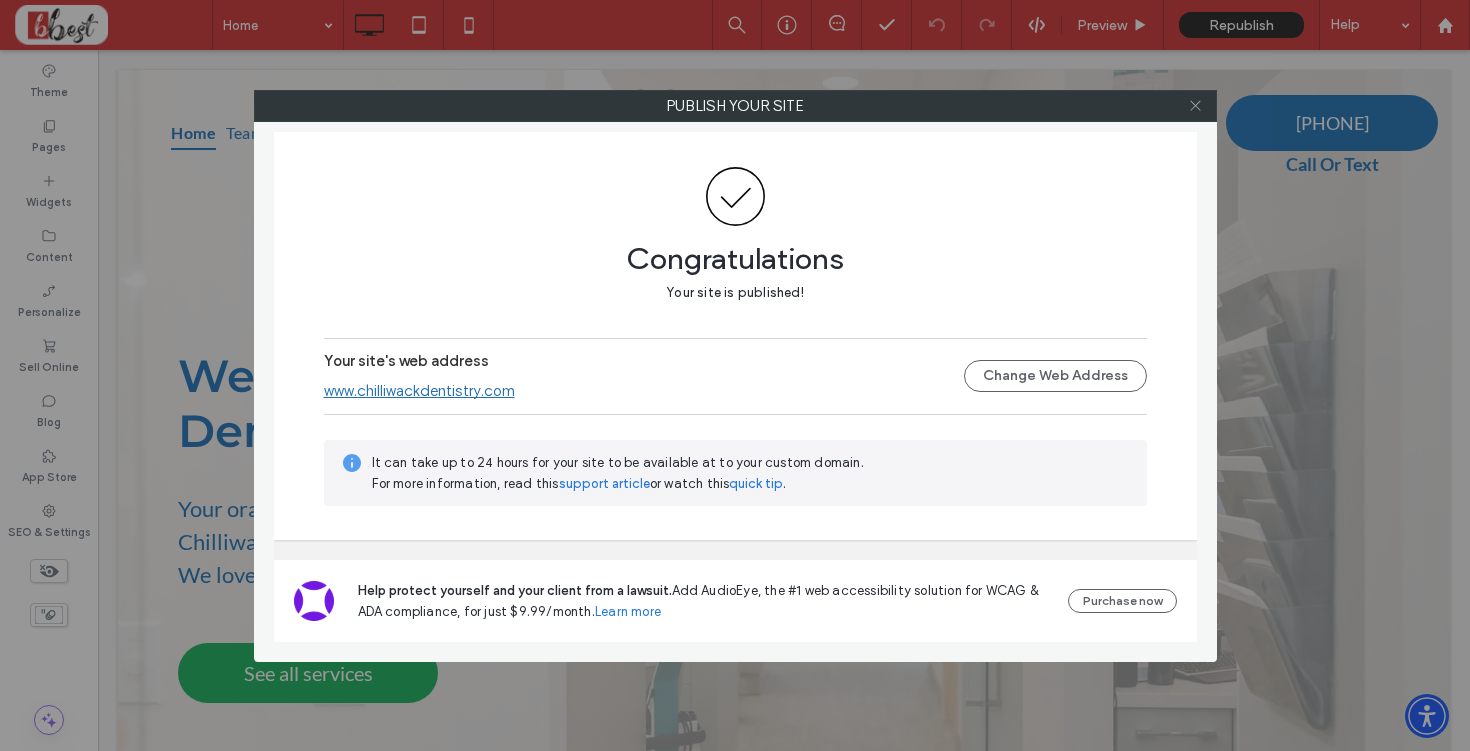 click 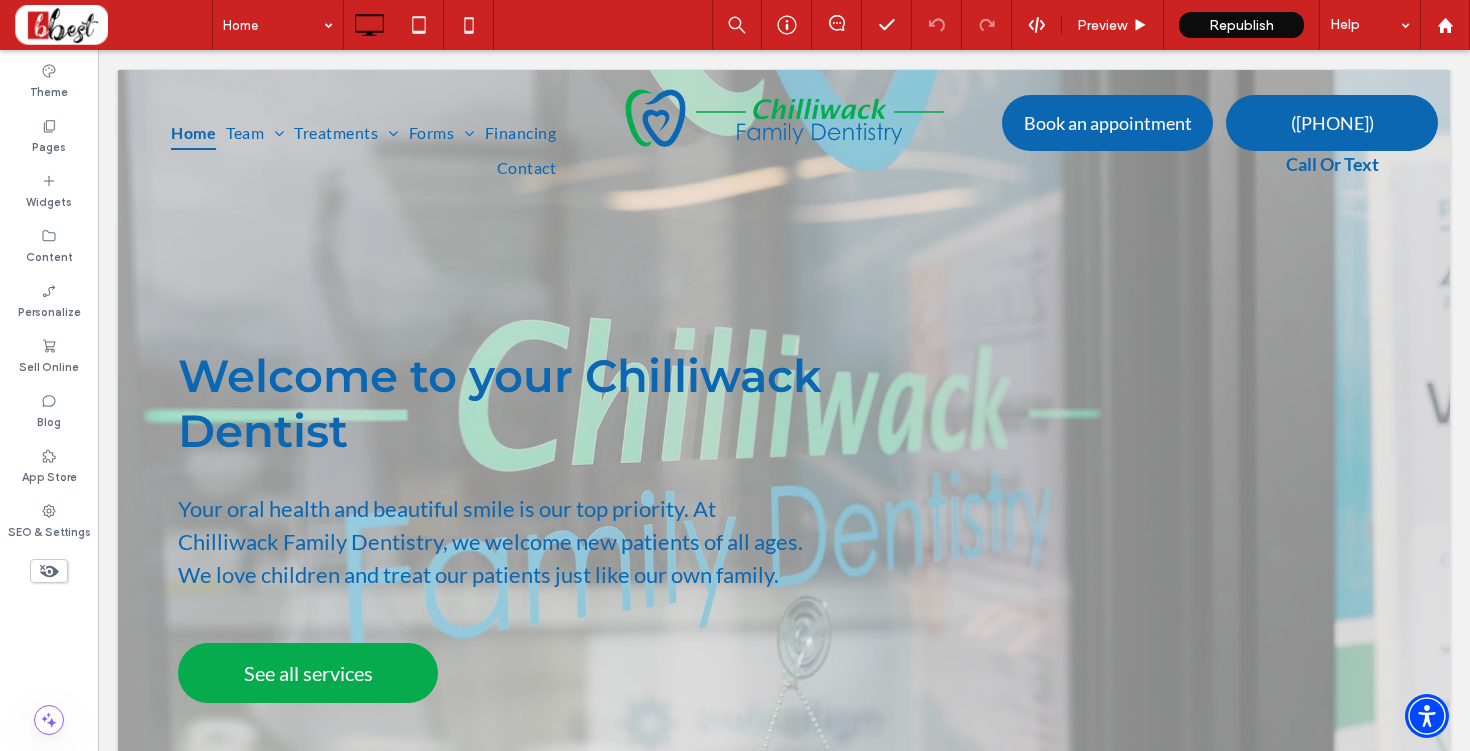 scroll, scrollTop: 0, scrollLeft: 0, axis: both 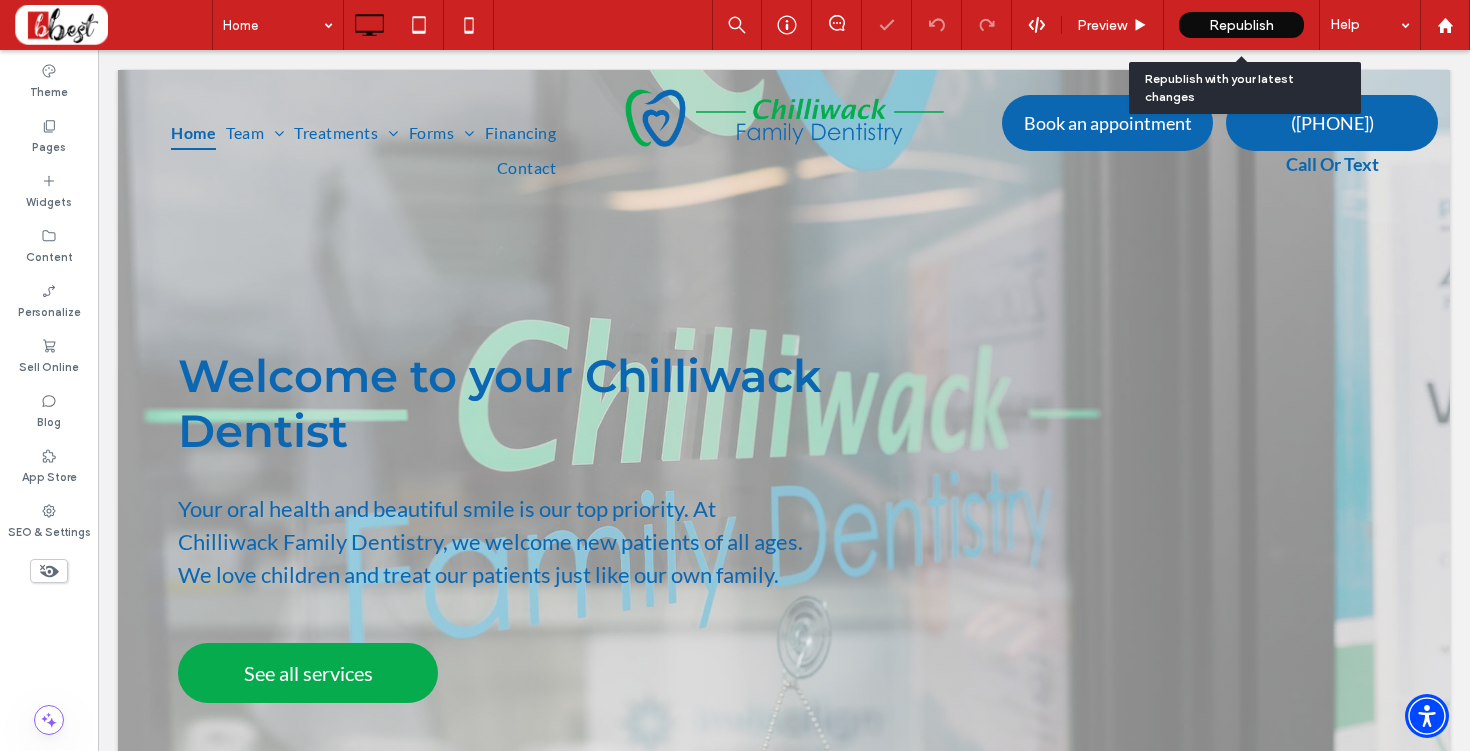 click on "Republish" at bounding box center [1241, 25] 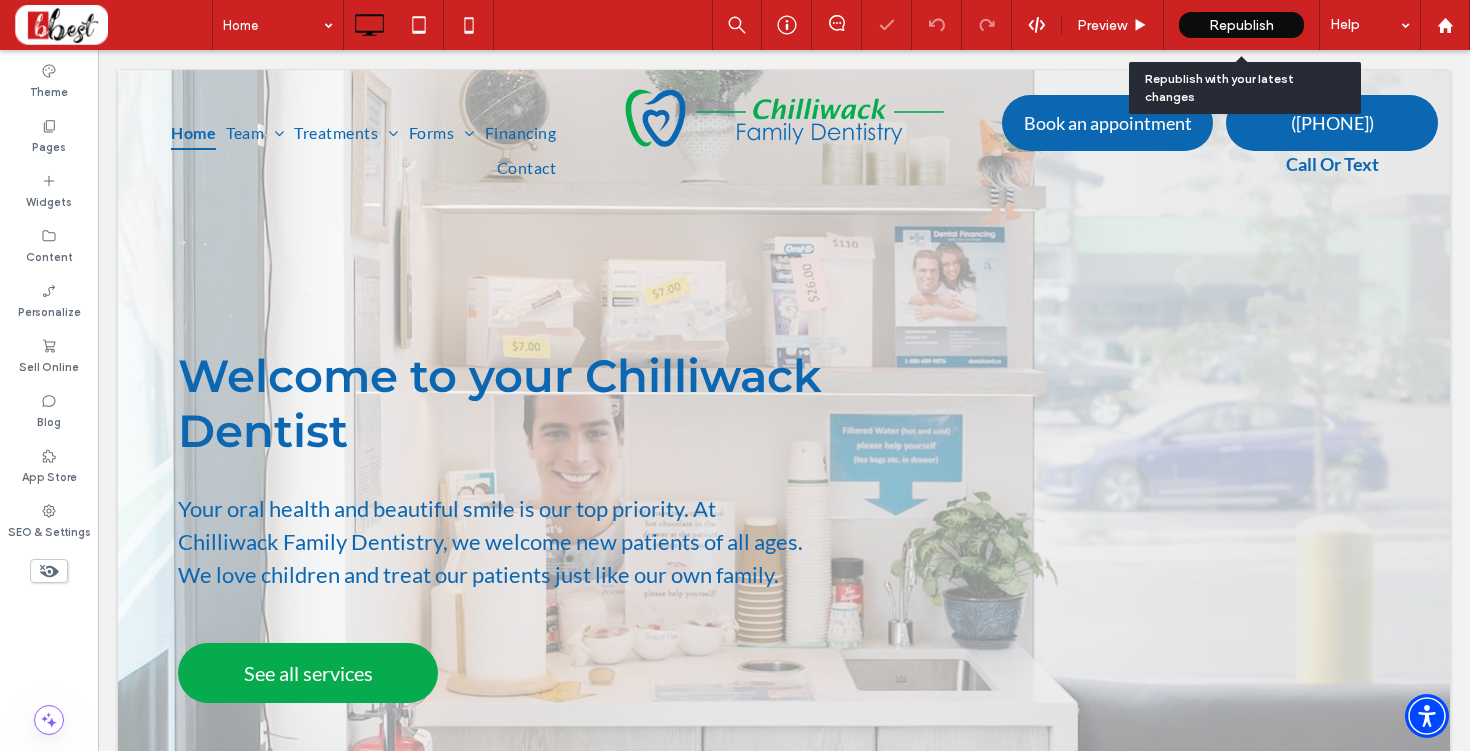 click on "Republish" at bounding box center (1241, 25) 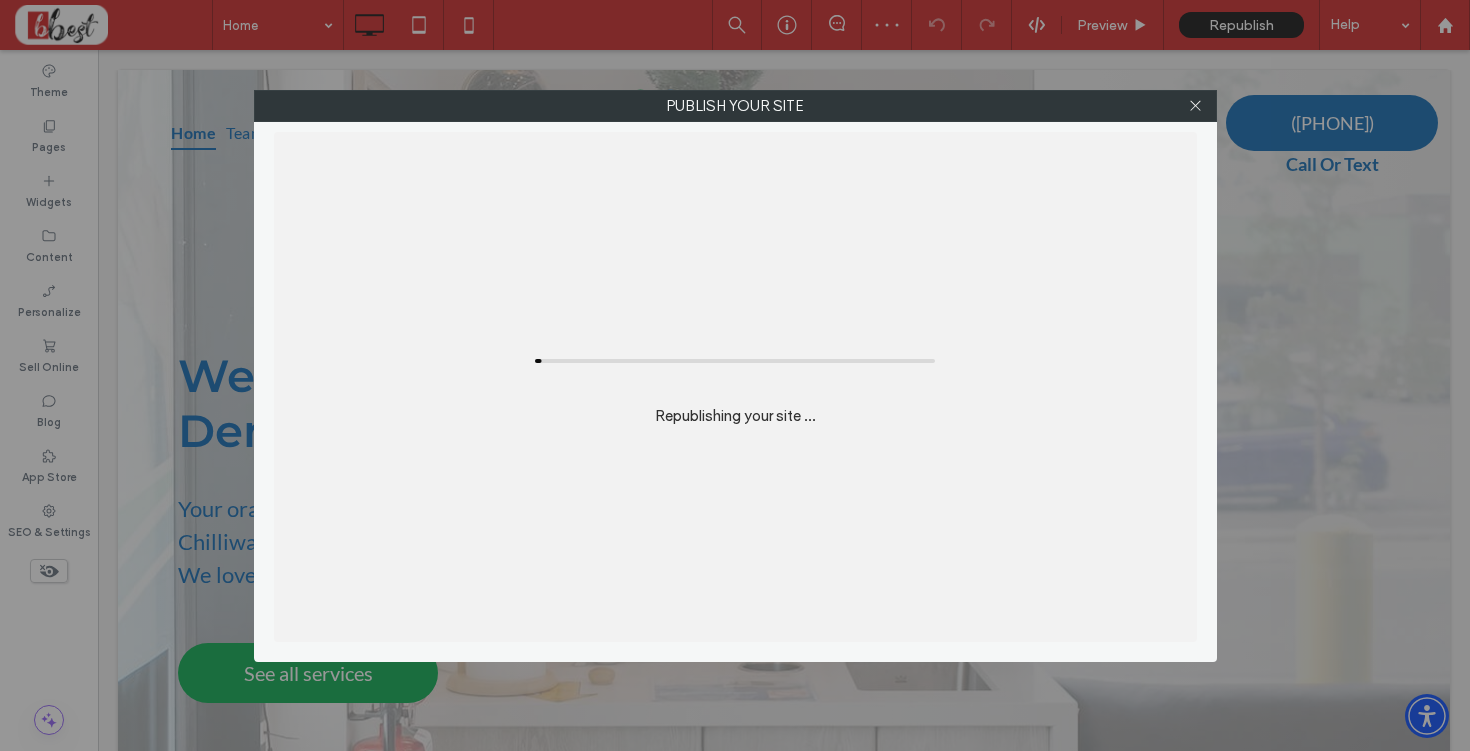 click on "Publish your site Republishing your site ..." at bounding box center (735, 375) 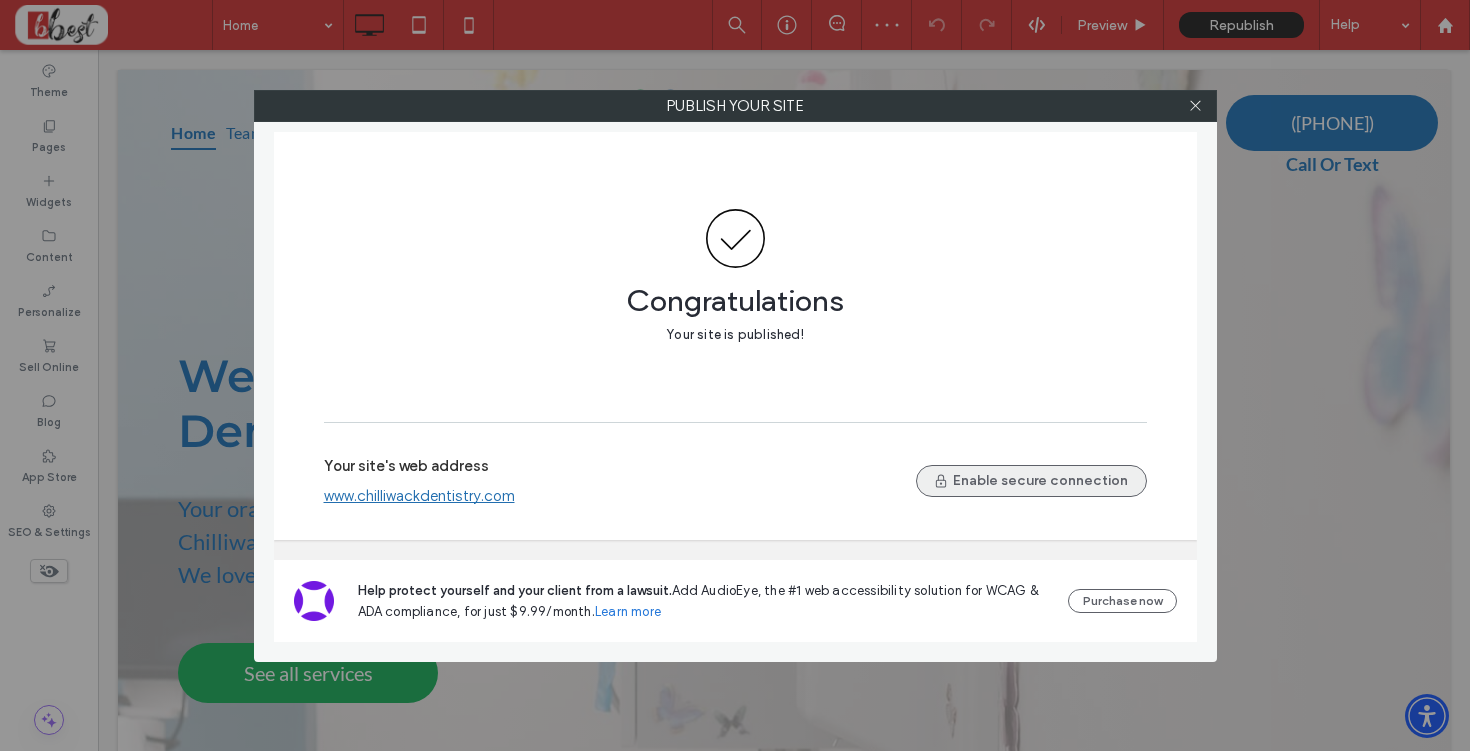 click on "Enable secure connection" at bounding box center (1031, 481) 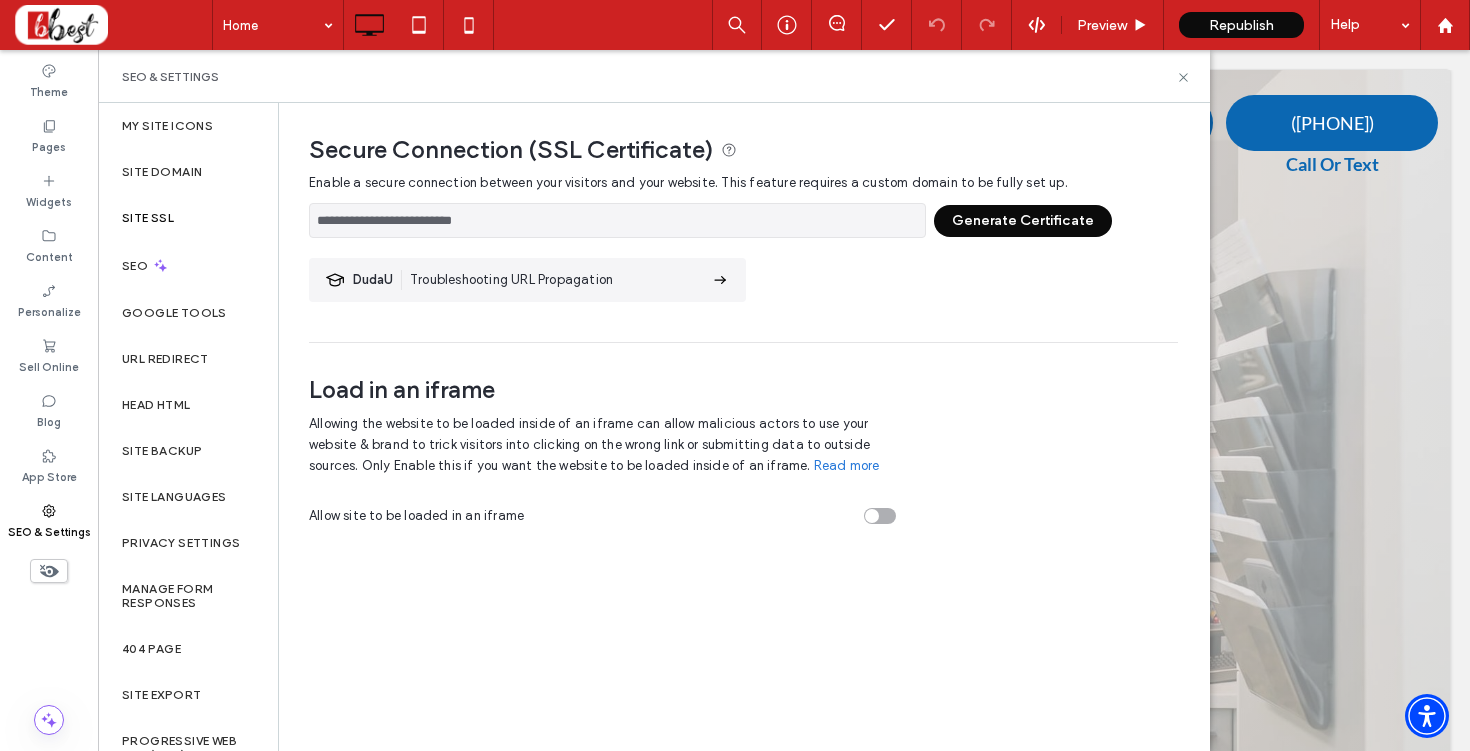 click on "Generate Certificate" at bounding box center [1023, 221] 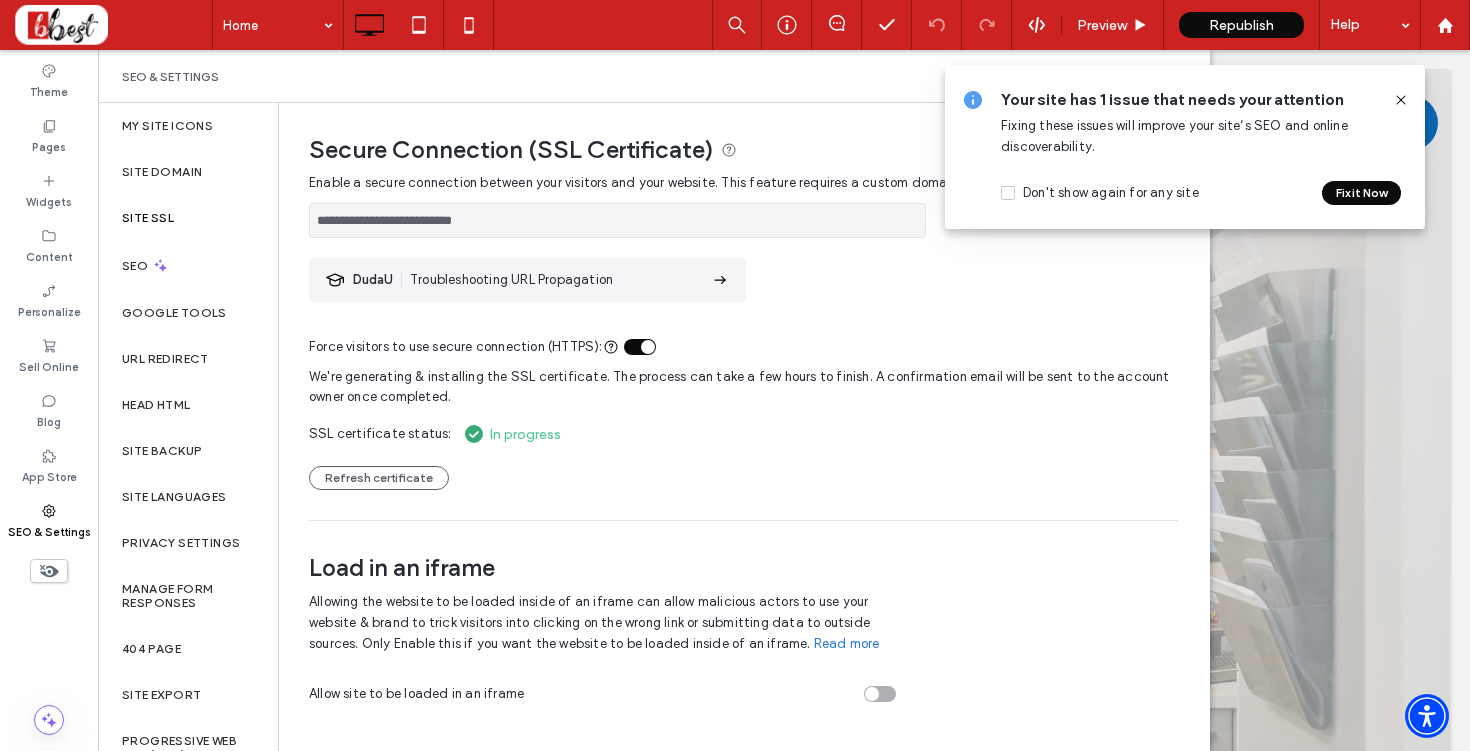 click 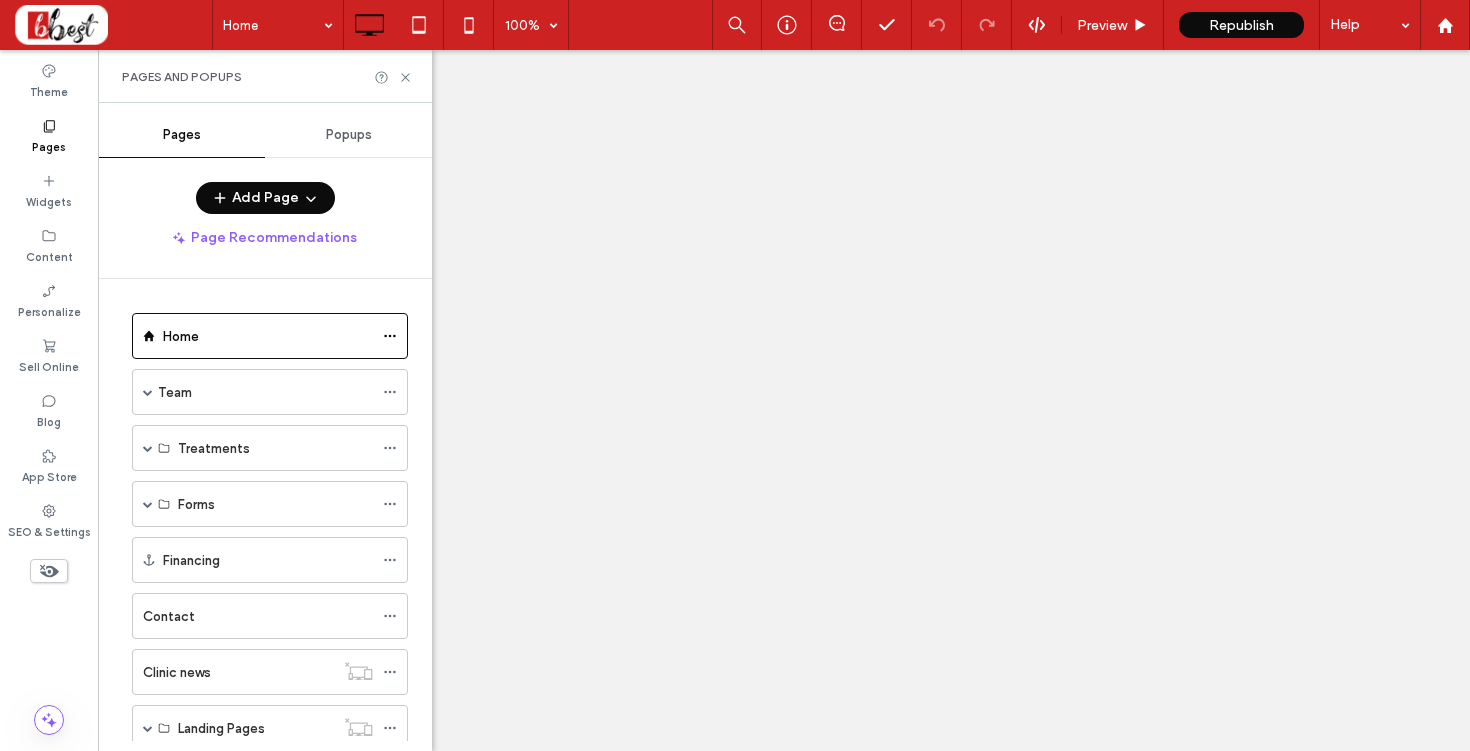 click on "SEO & Settings" at bounding box center (49, 530) 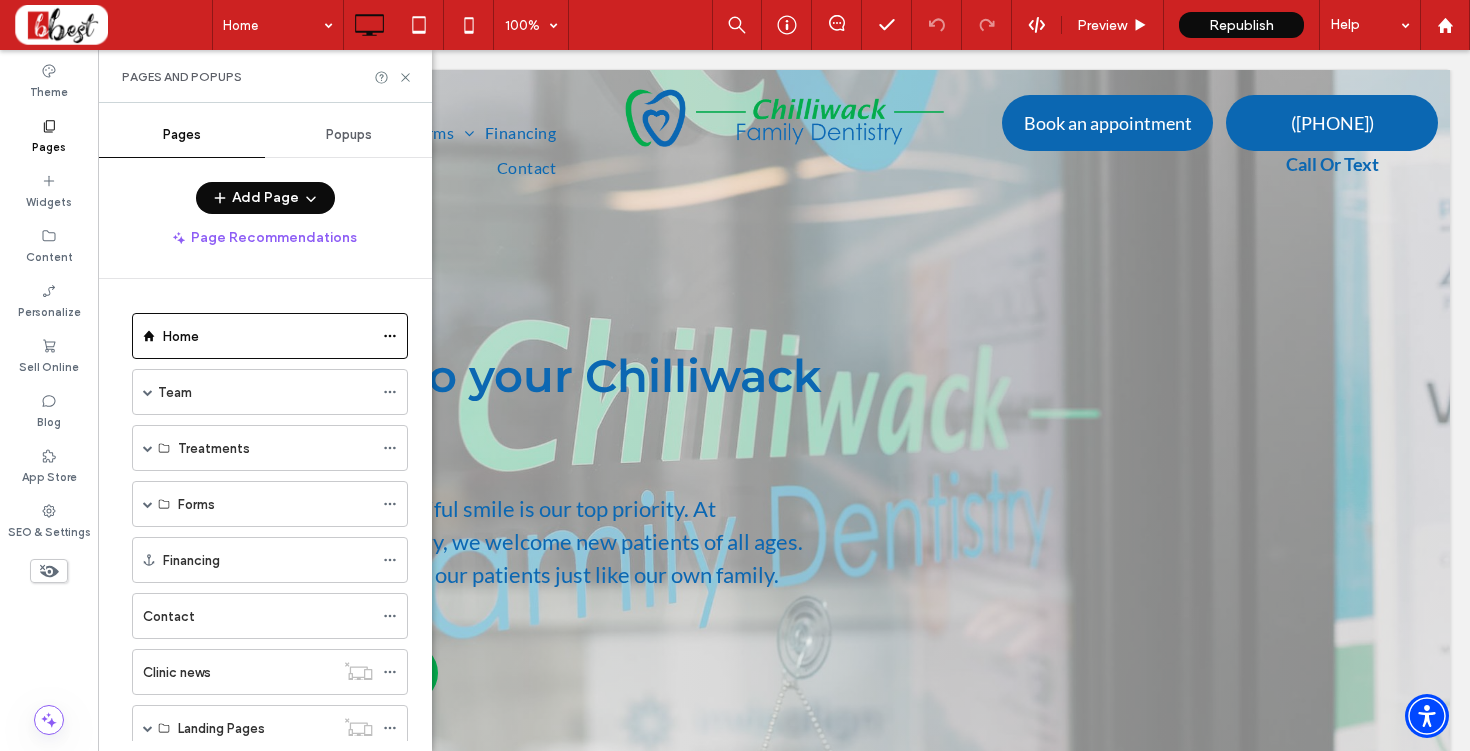 scroll, scrollTop: 0, scrollLeft: 0, axis: both 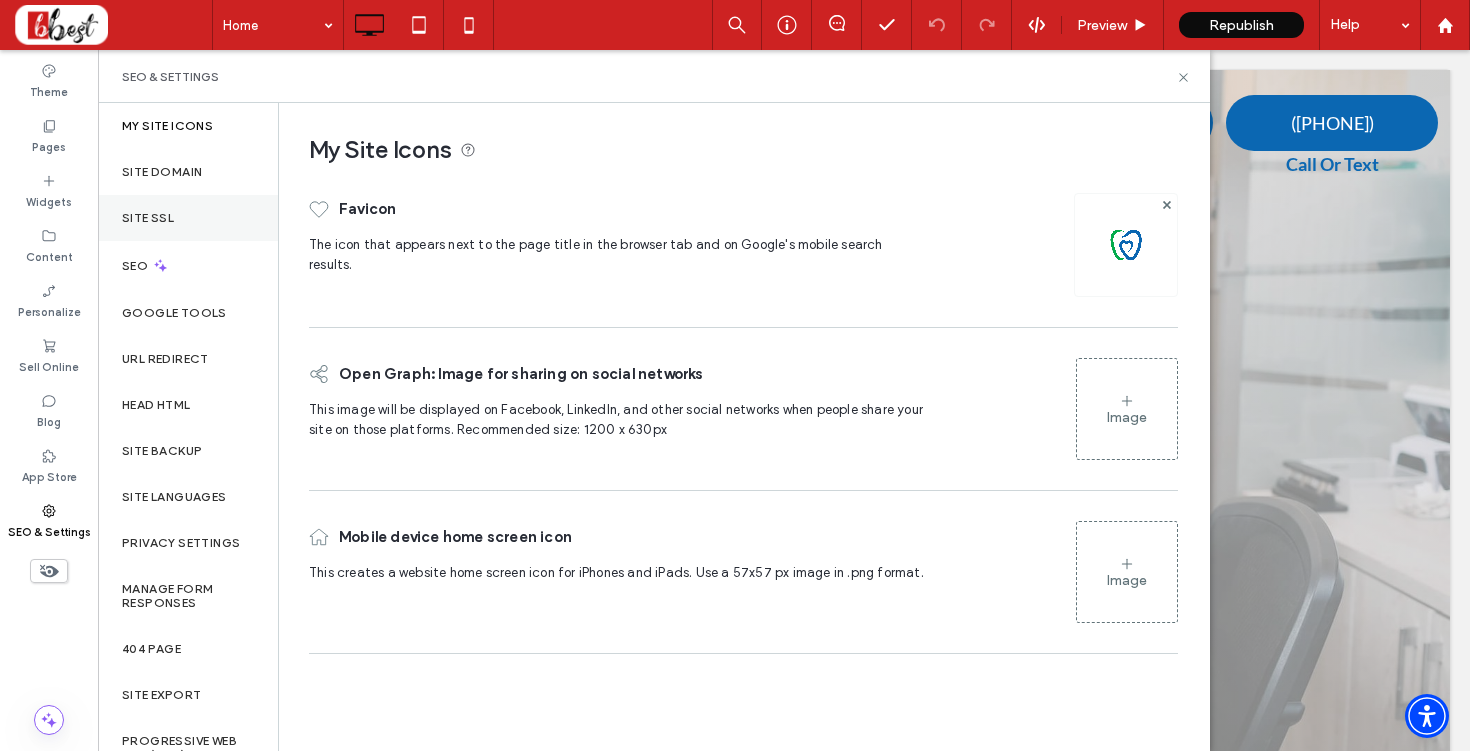 click on "Site SSL" at bounding box center [188, 218] 